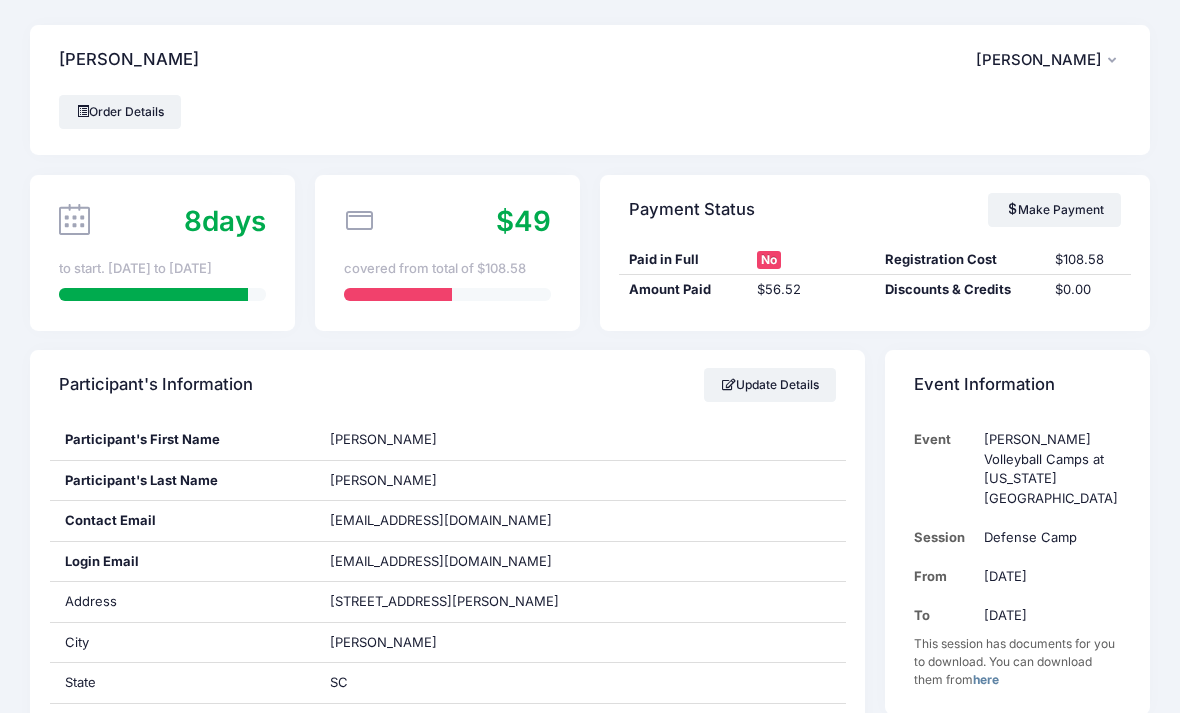 scroll, scrollTop: 0, scrollLeft: 0, axis: both 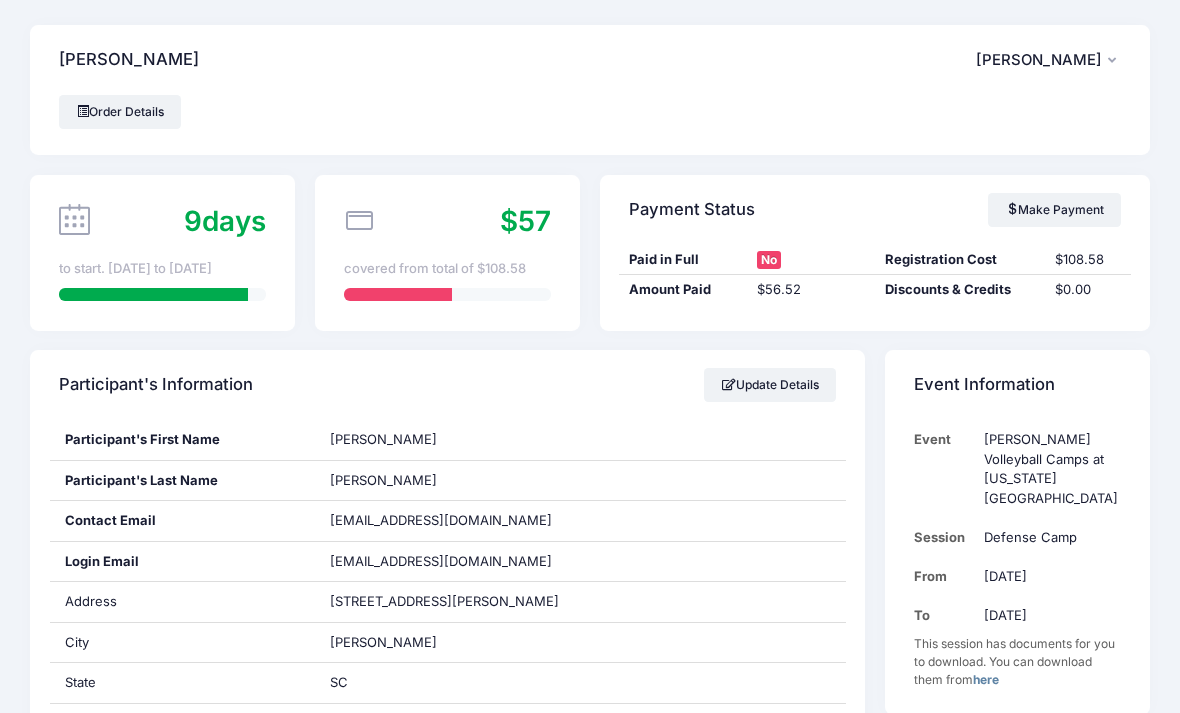 click on "Make Payment" at bounding box center (1054, 210) 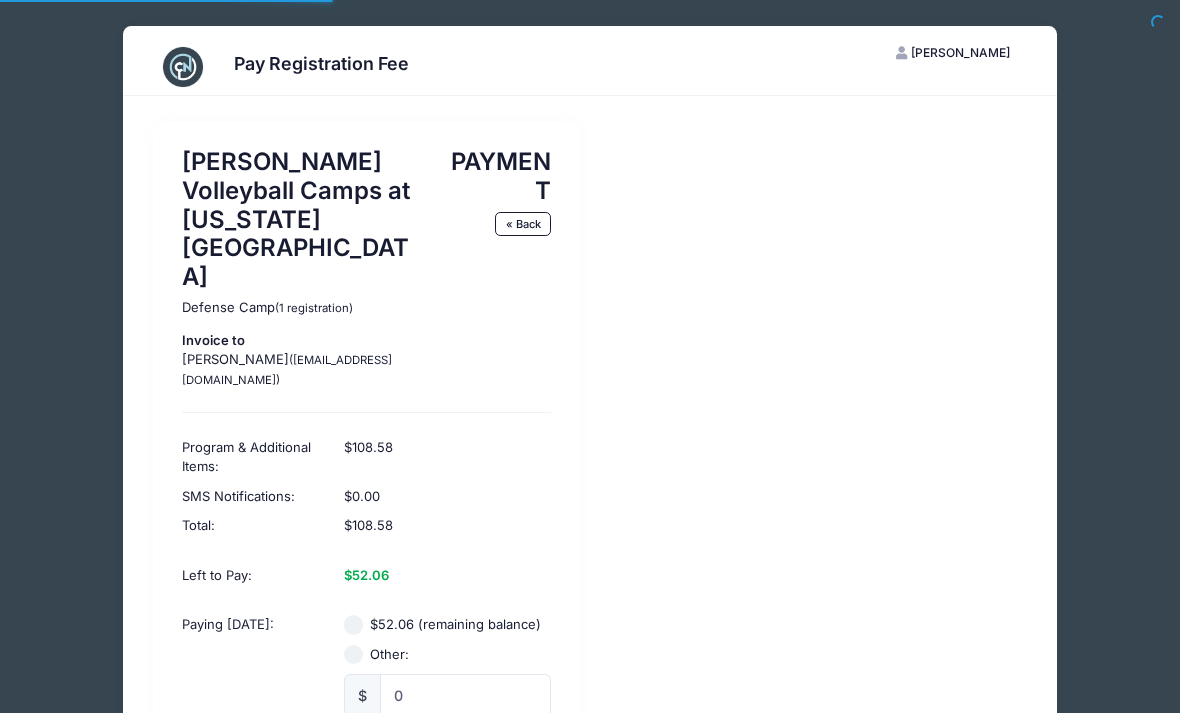 scroll, scrollTop: 0, scrollLeft: 0, axis: both 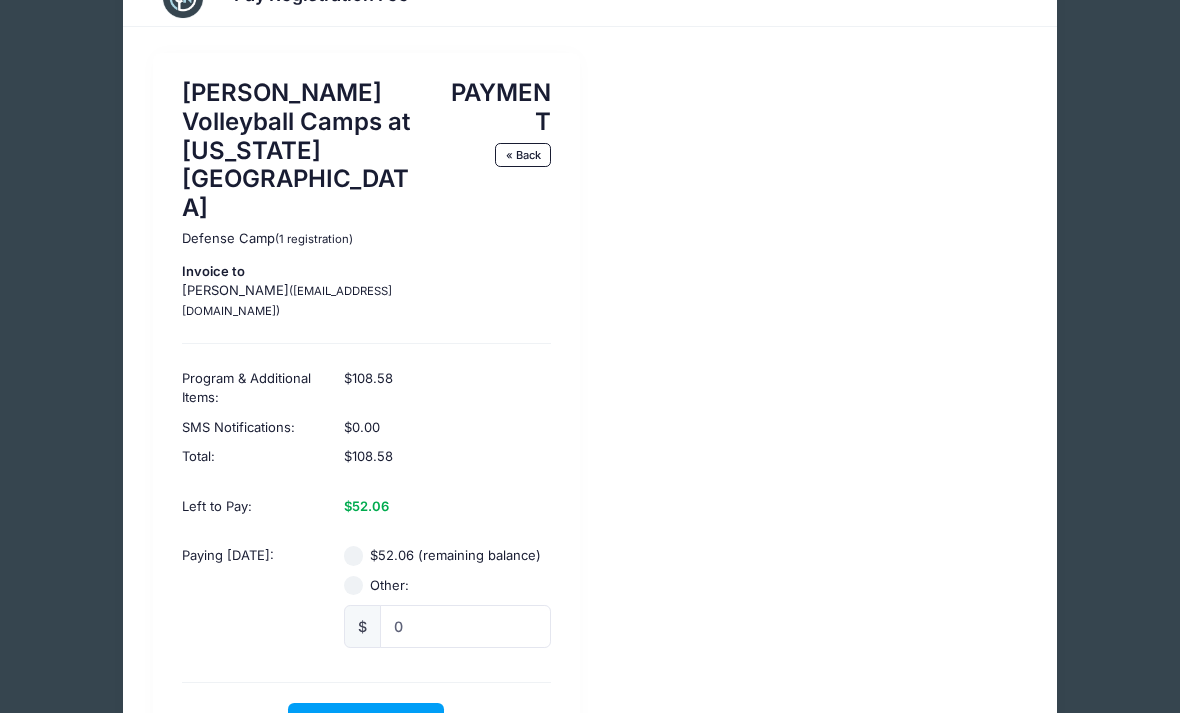 click on "$52.06 (remaining balance)" at bounding box center (455, 557) 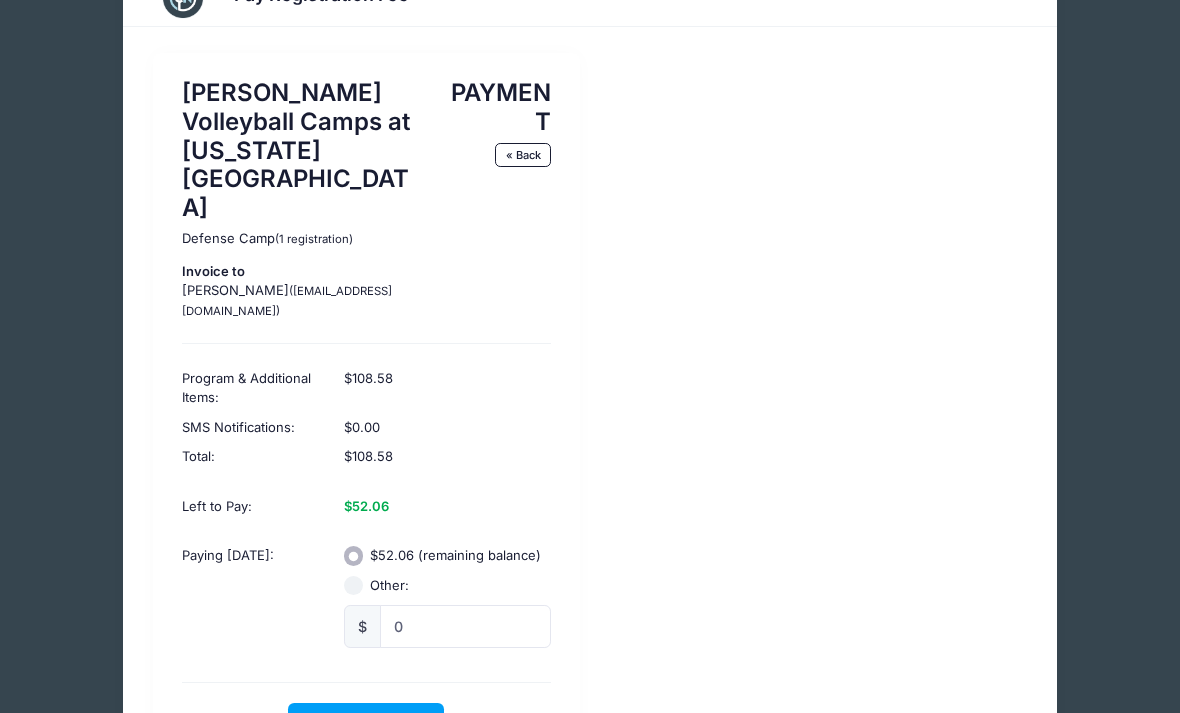 scroll, scrollTop: 69, scrollLeft: 0, axis: vertical 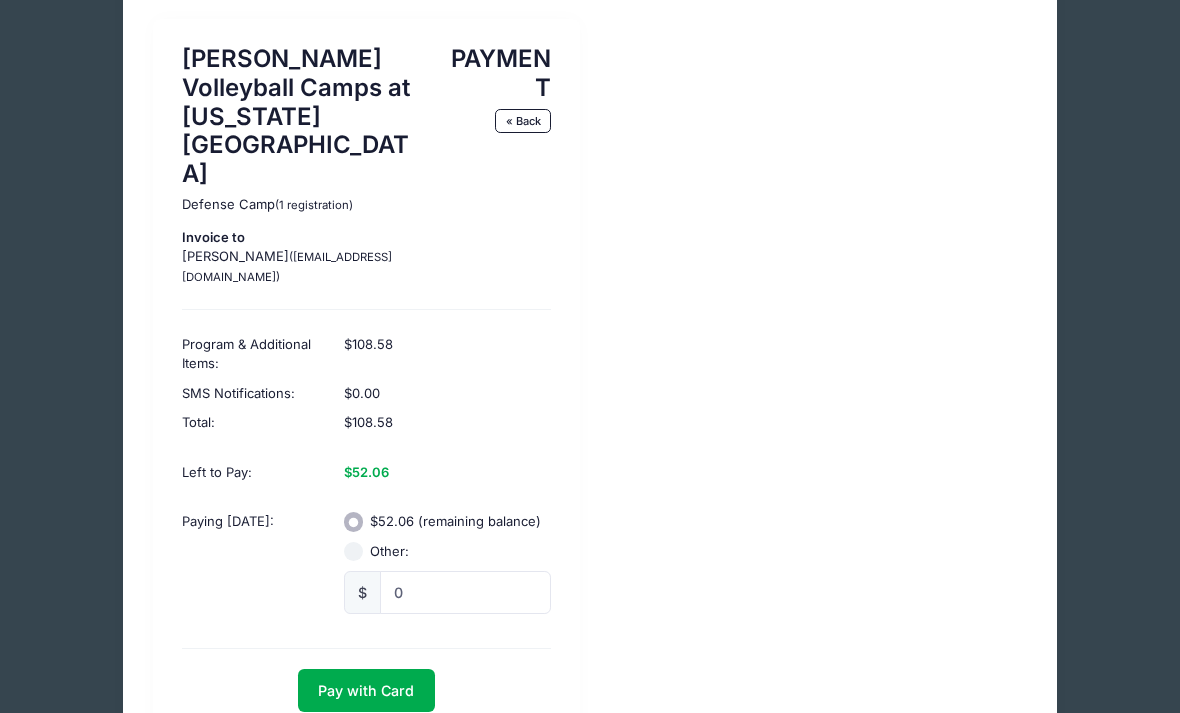 click on "Pay with Card" at bounding box center [366, 690] 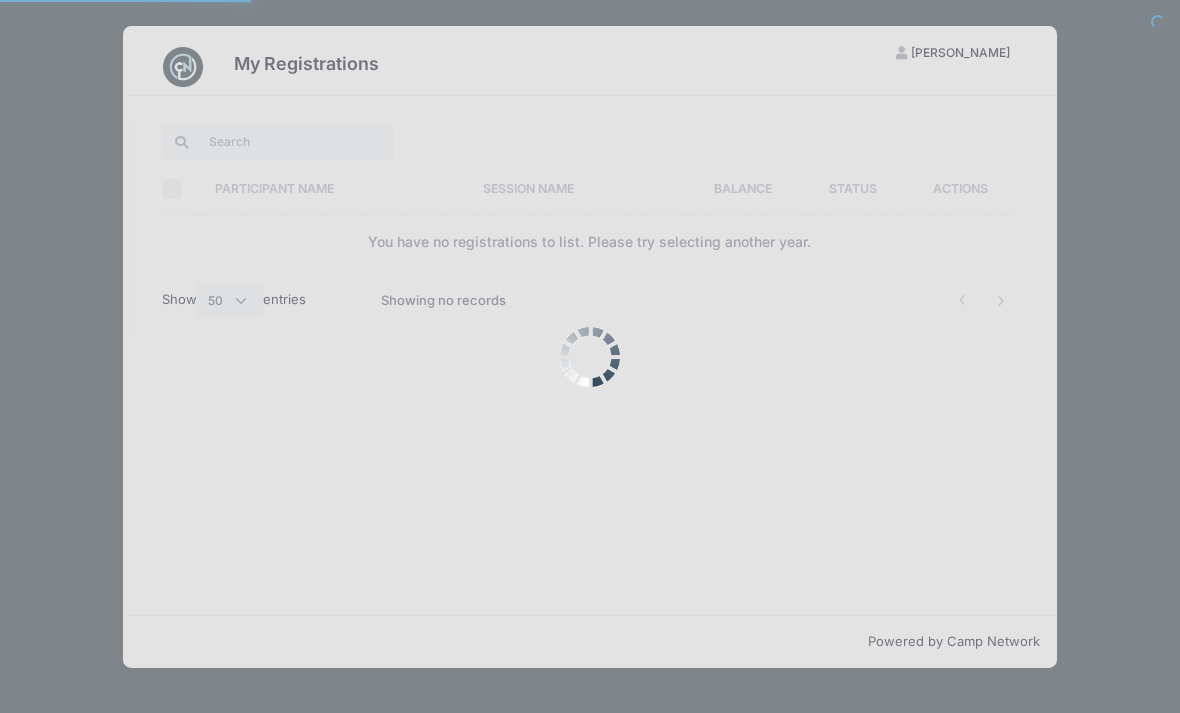select on "50" 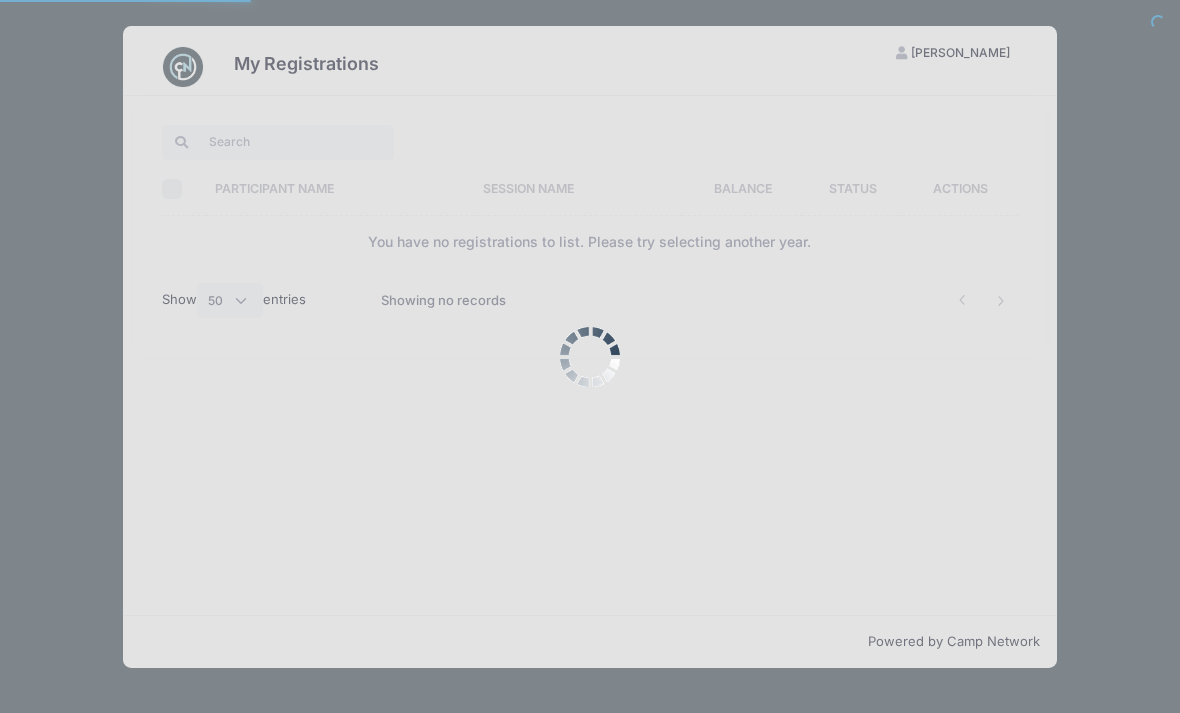 scroll, scrollTop: 0, scrollLeft: 0, axis: both 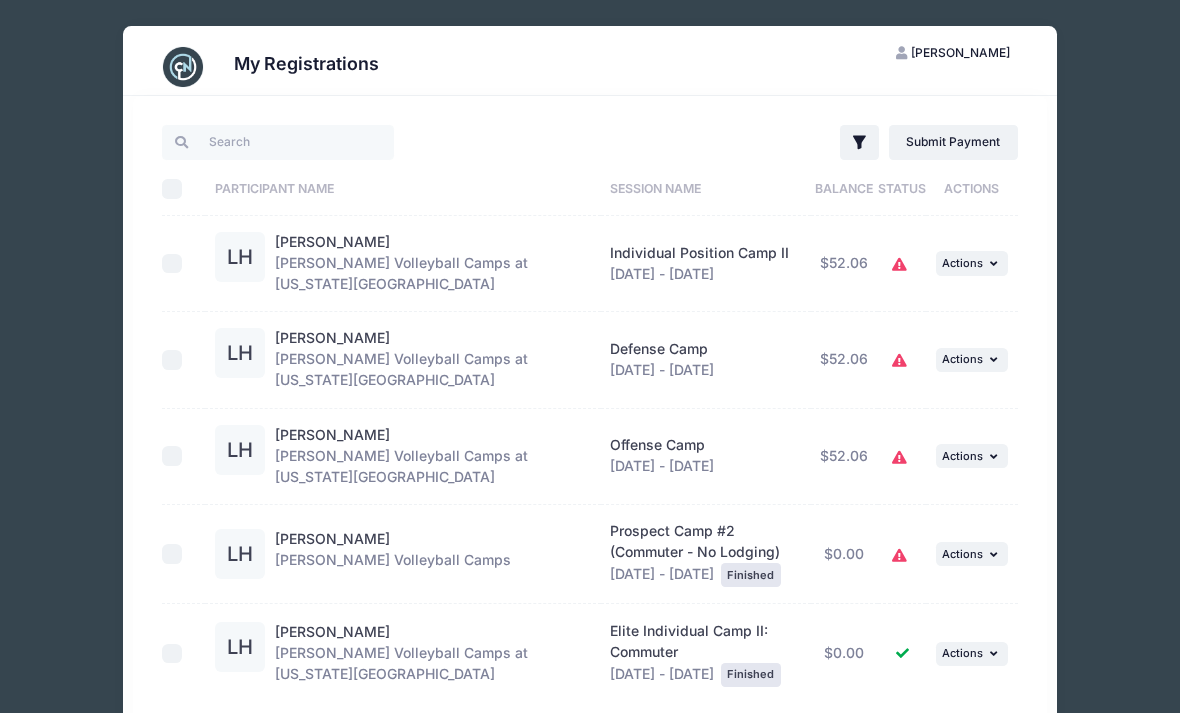 click 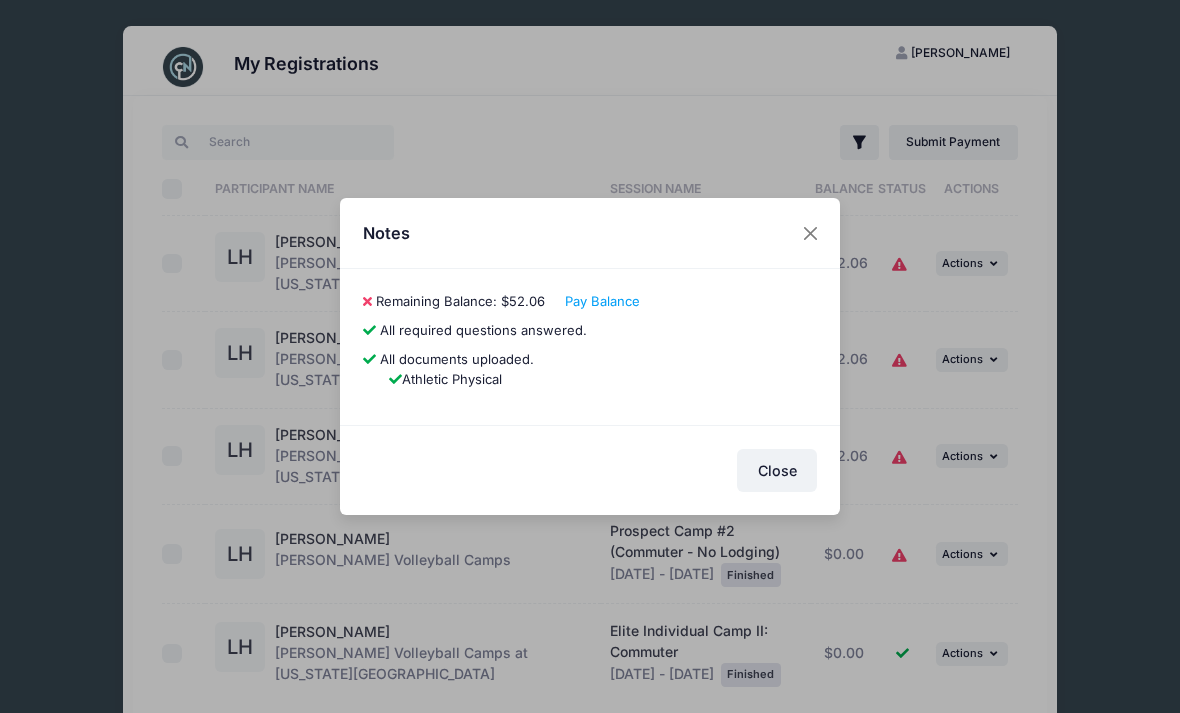 click on "Close" at bounding box center (777, 470) 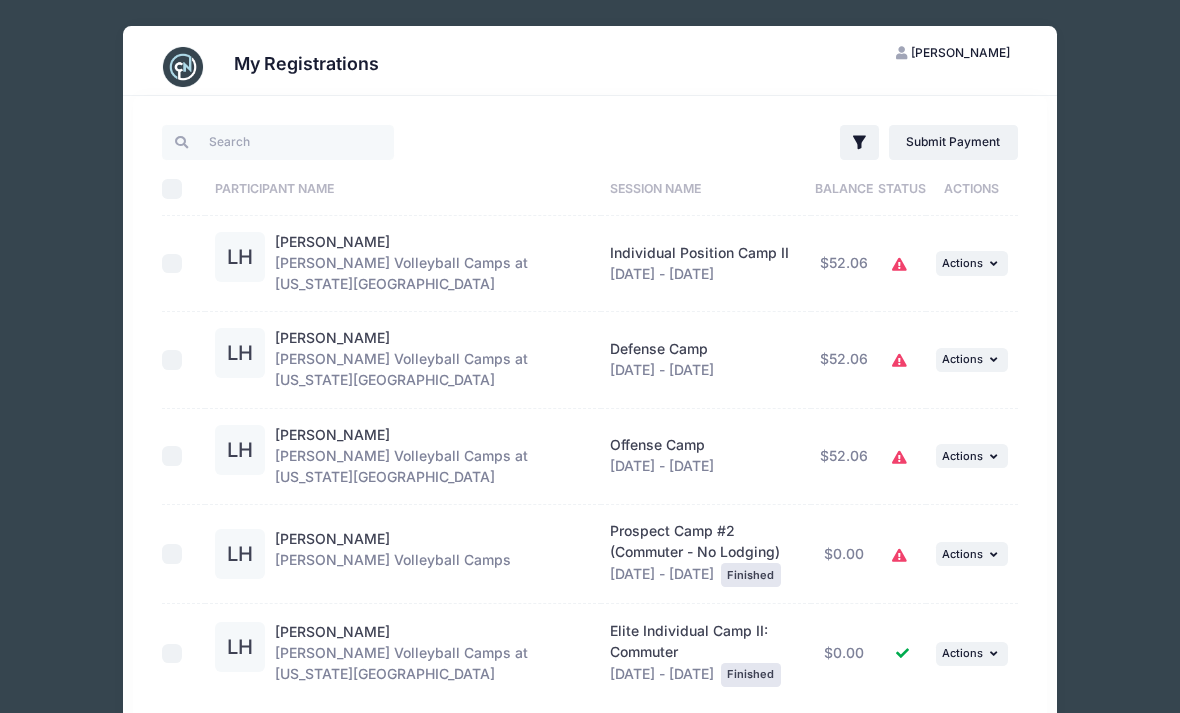 click 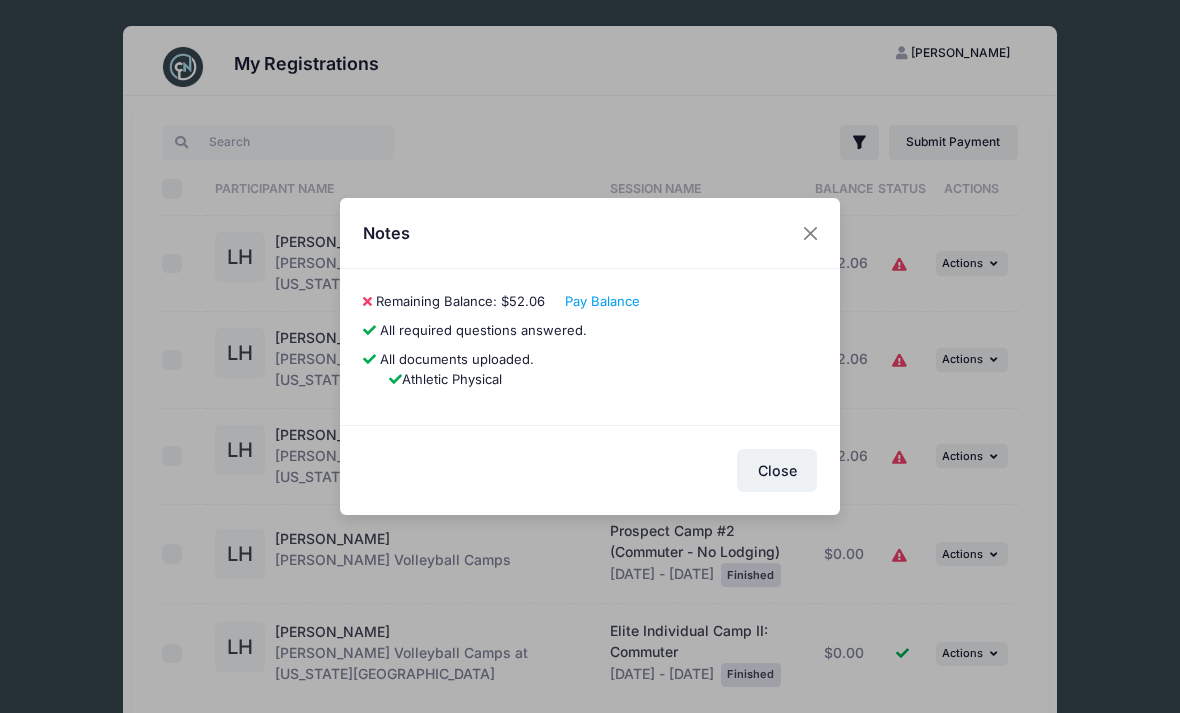 click on "Pay Balance" at bounding box center [602, 301] 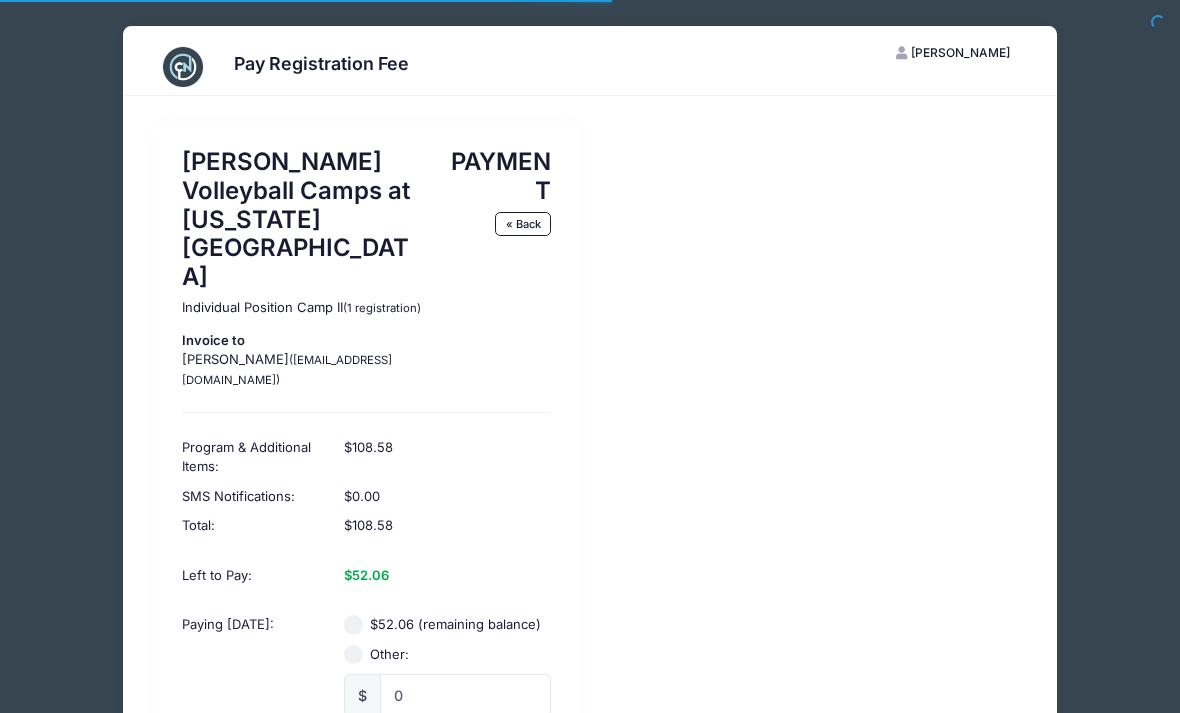 scroll, scrollTop: 0, scrollLeft: 0, axis: both 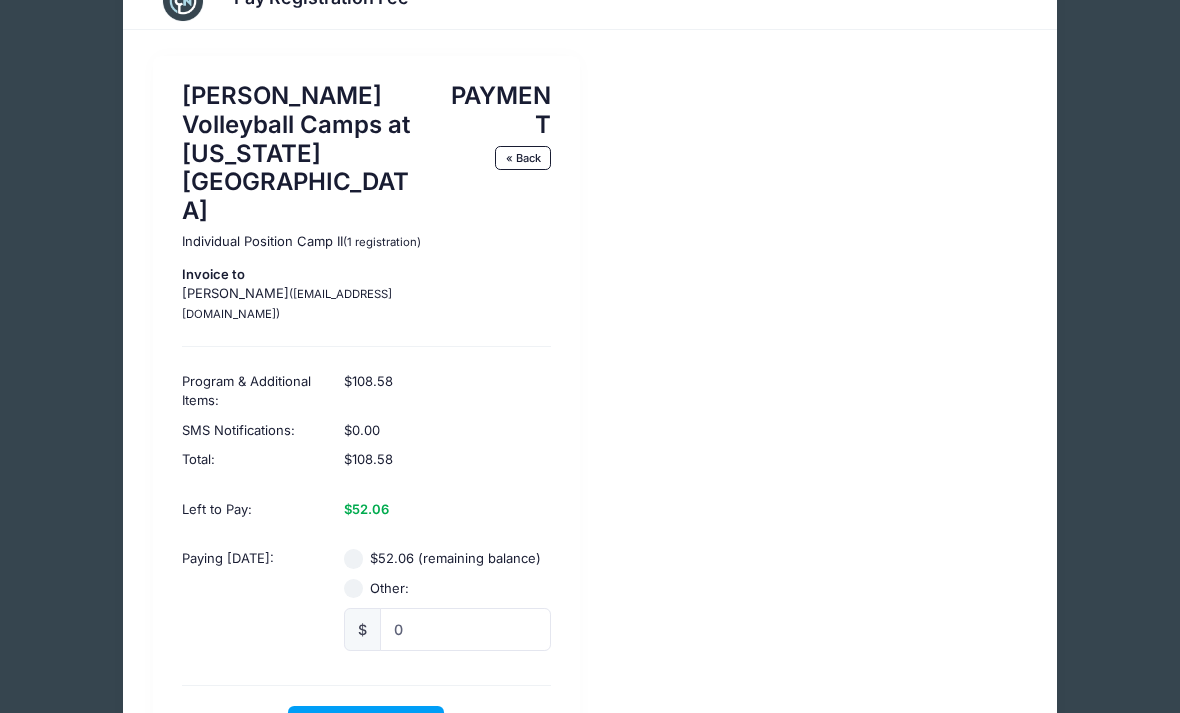 click on "$52.06 (remaining balance)" at bounding box center [455, 559] 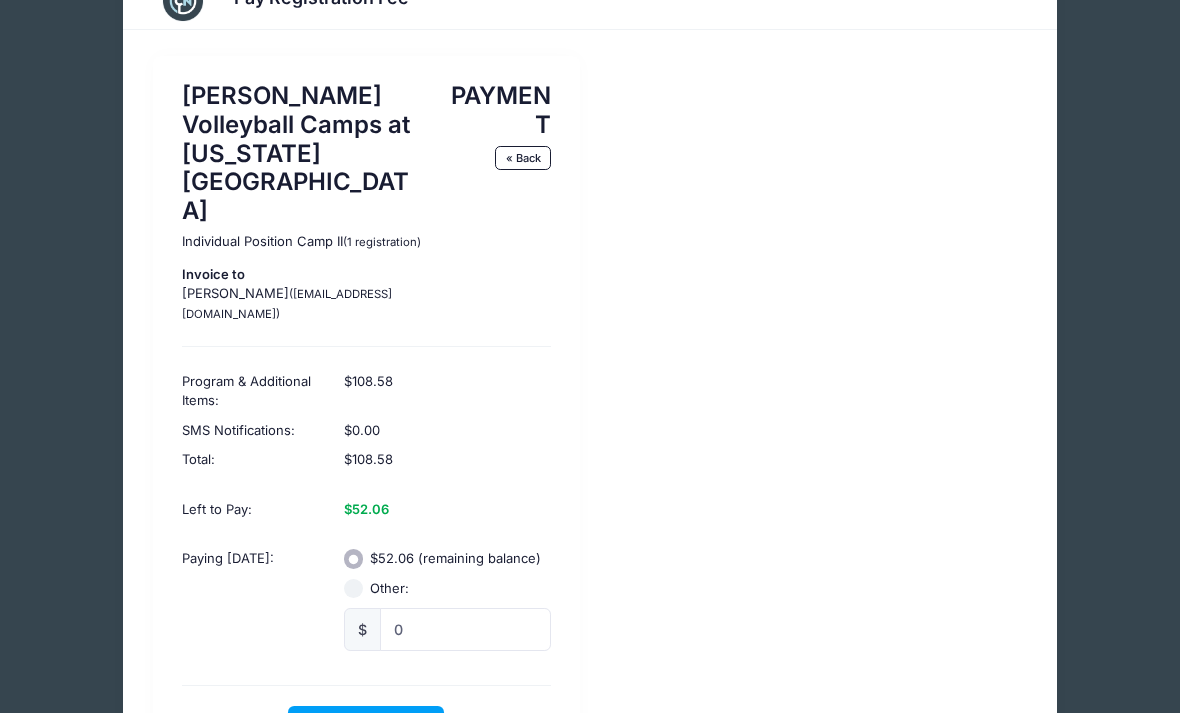 click on "Confirm Amount" at bounding box center [366, 727] 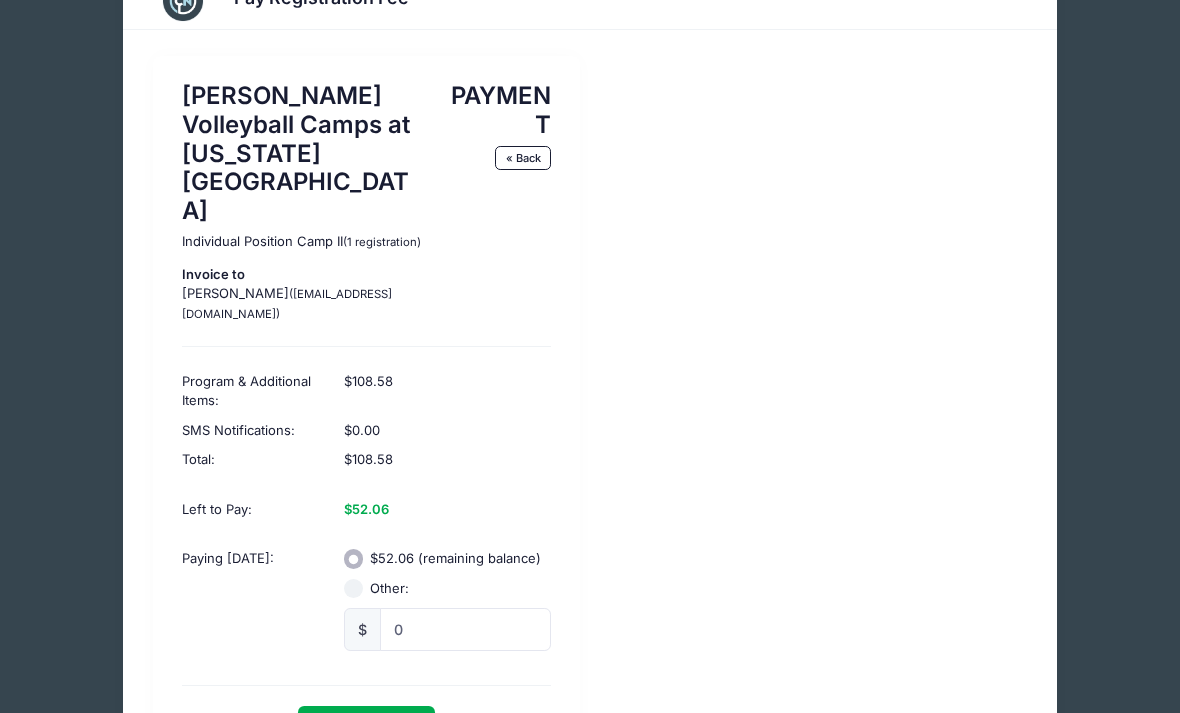 click on "Pay with Card" at bounding box center [366, 727] 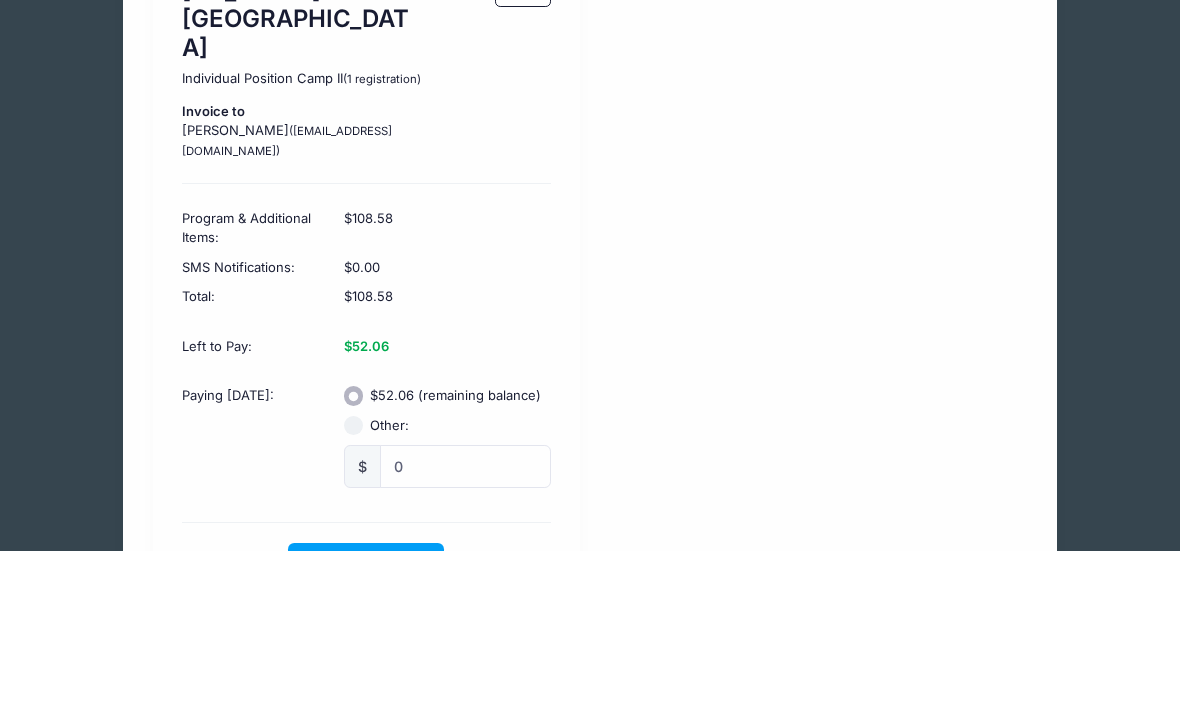 scroll, scrollTop: 122, scrollLeft: 0, axis: vertical 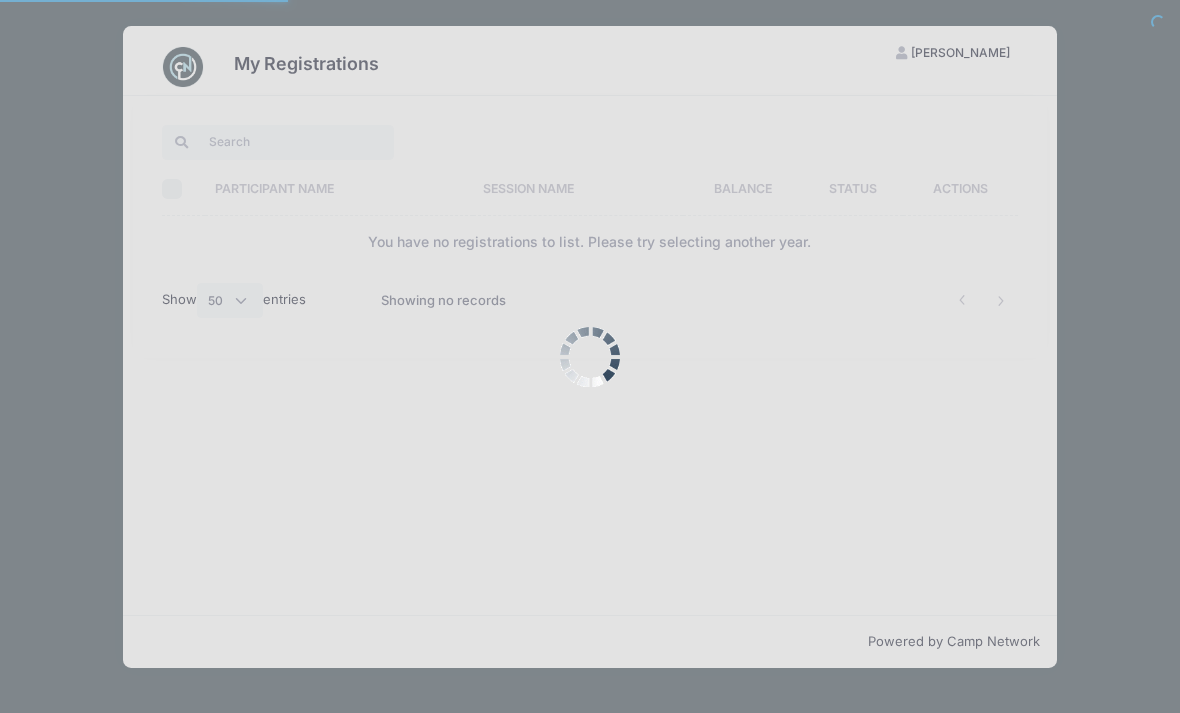 select on "50" 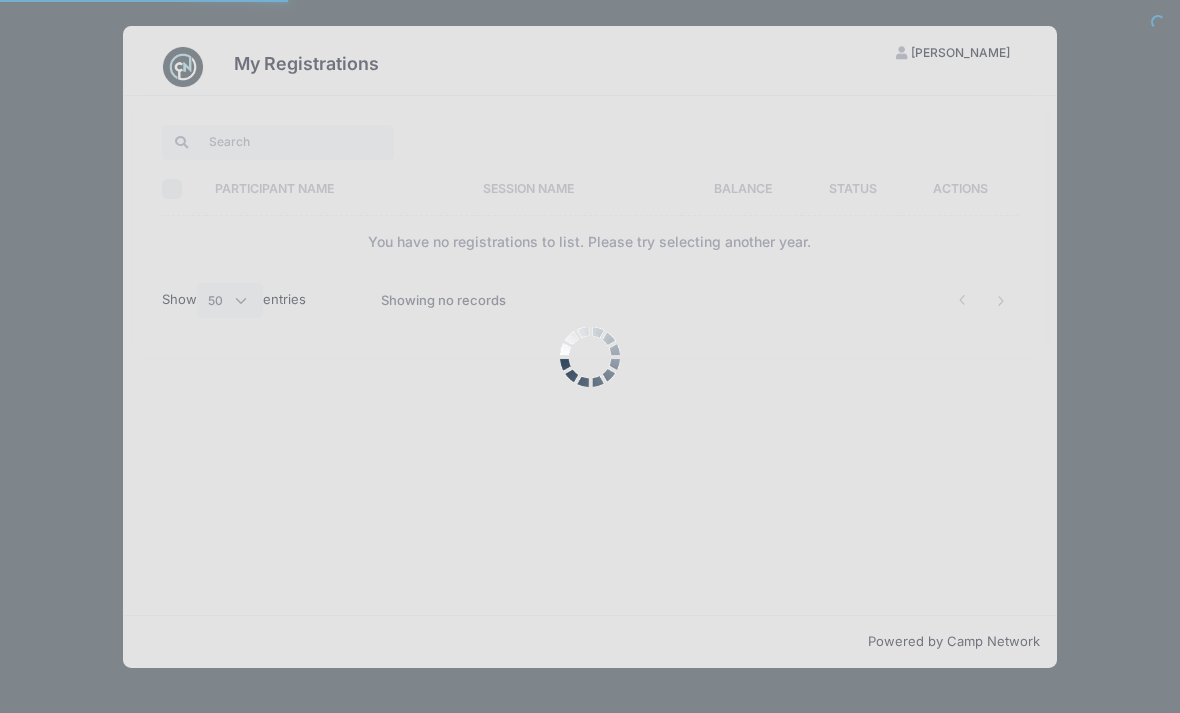 scroll, scrollTop: 0, scrollLeft: 0, axis: both 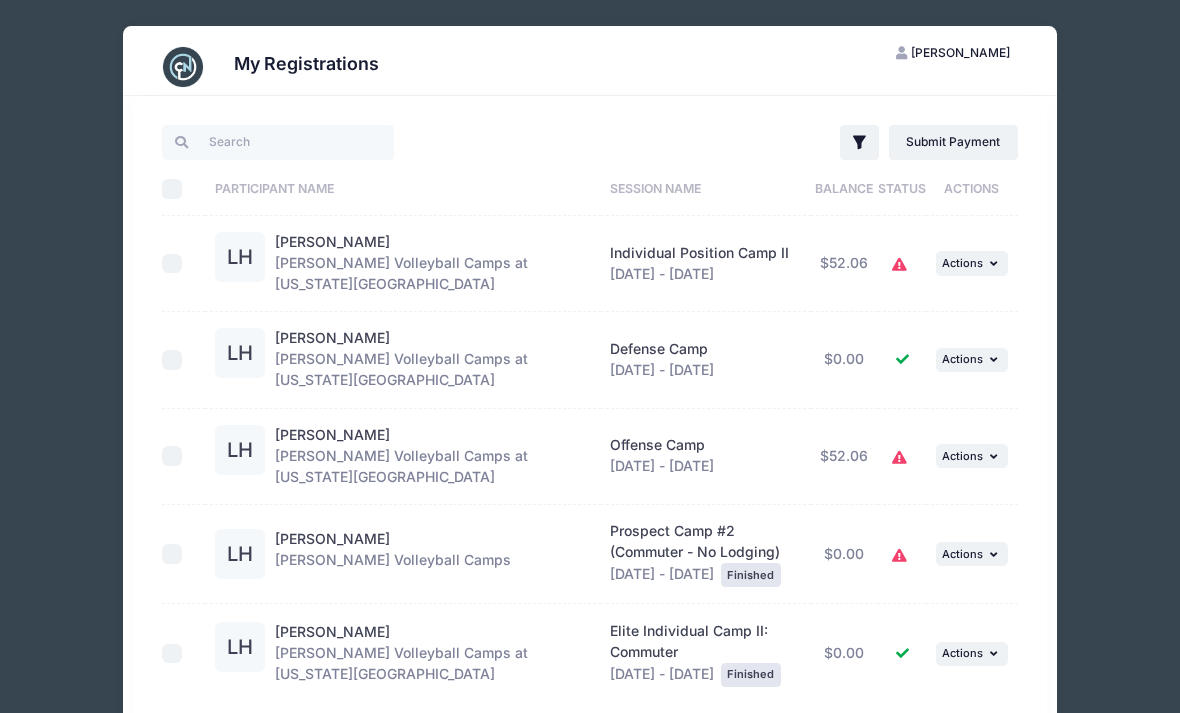 click 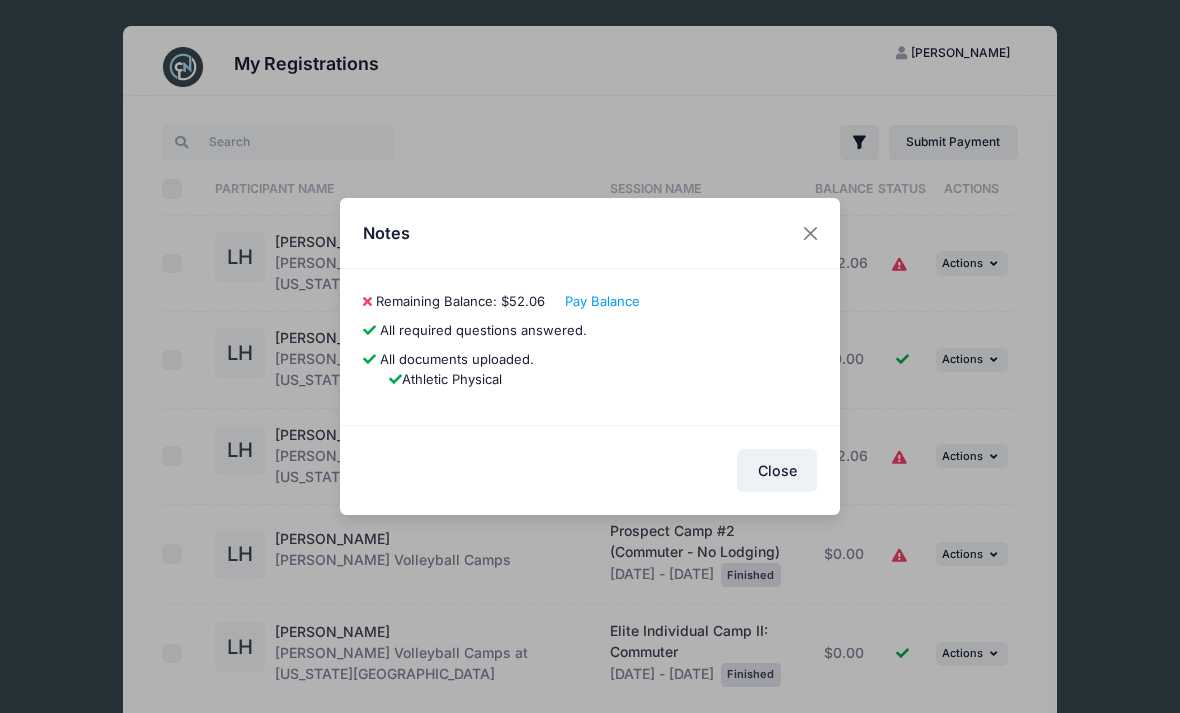 click on "Pay Balance" at bounding box center [602, 301] 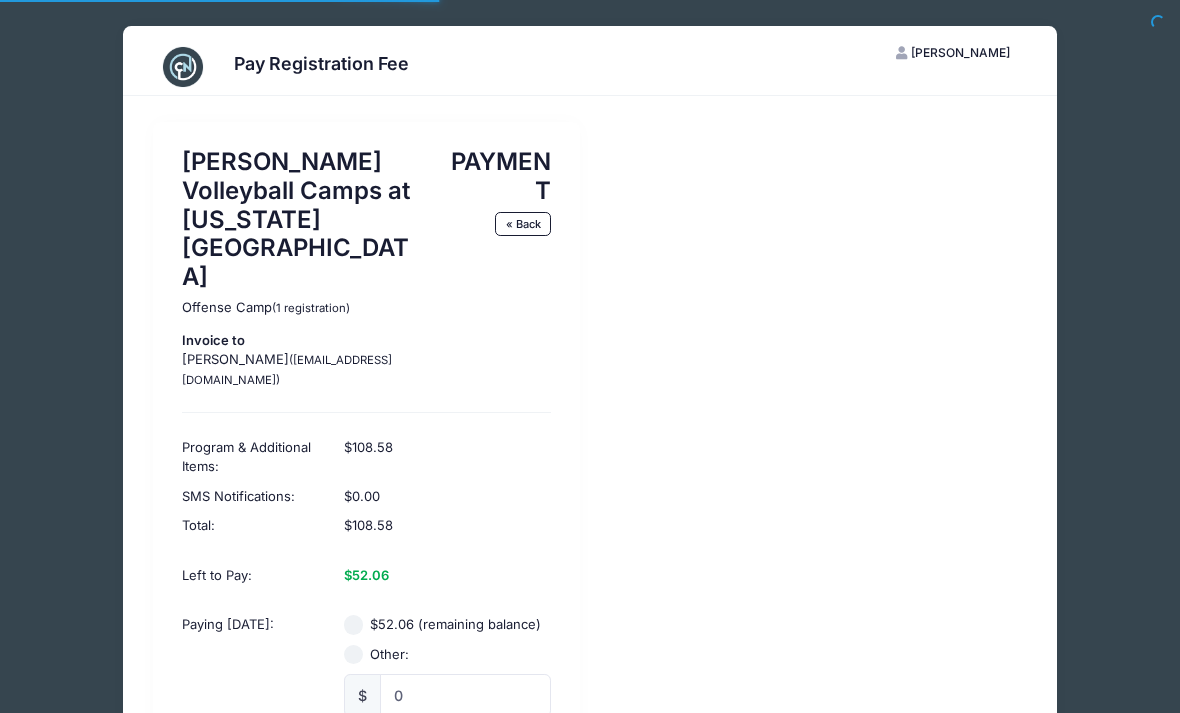 scroll, scrollTop: 0, scrollLeft: 0, axis: both 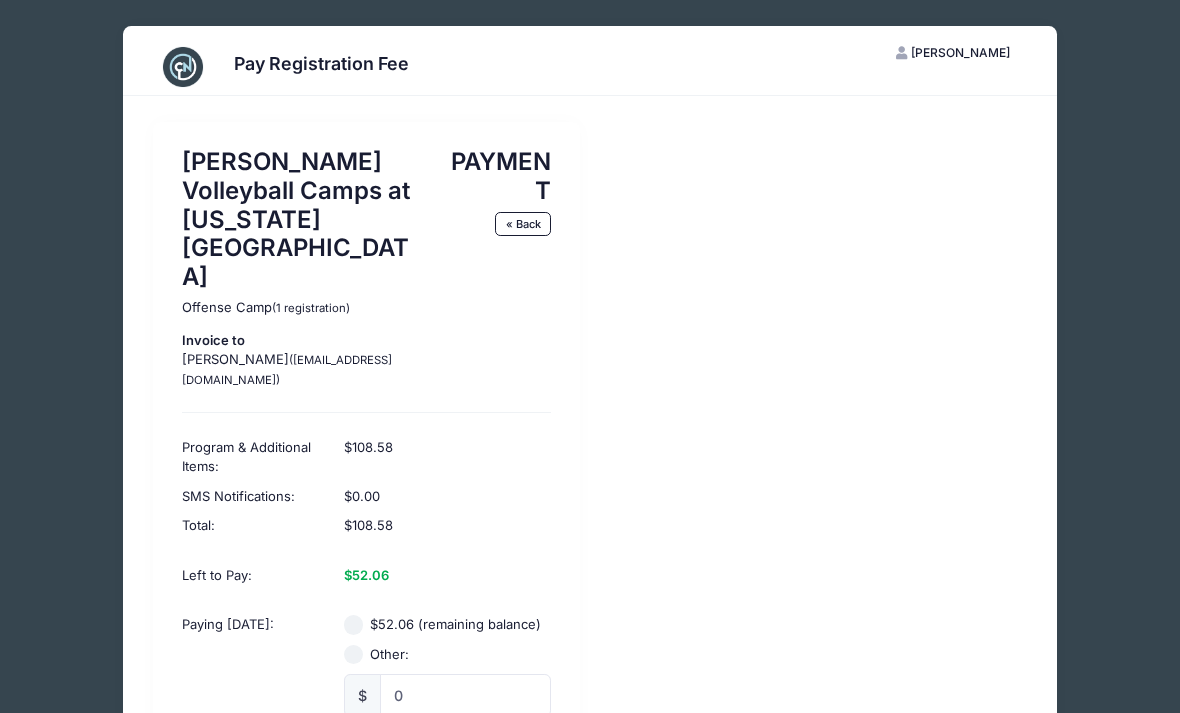 click on "$52.06 (remaining balance)" at bounding box center (354, 625) 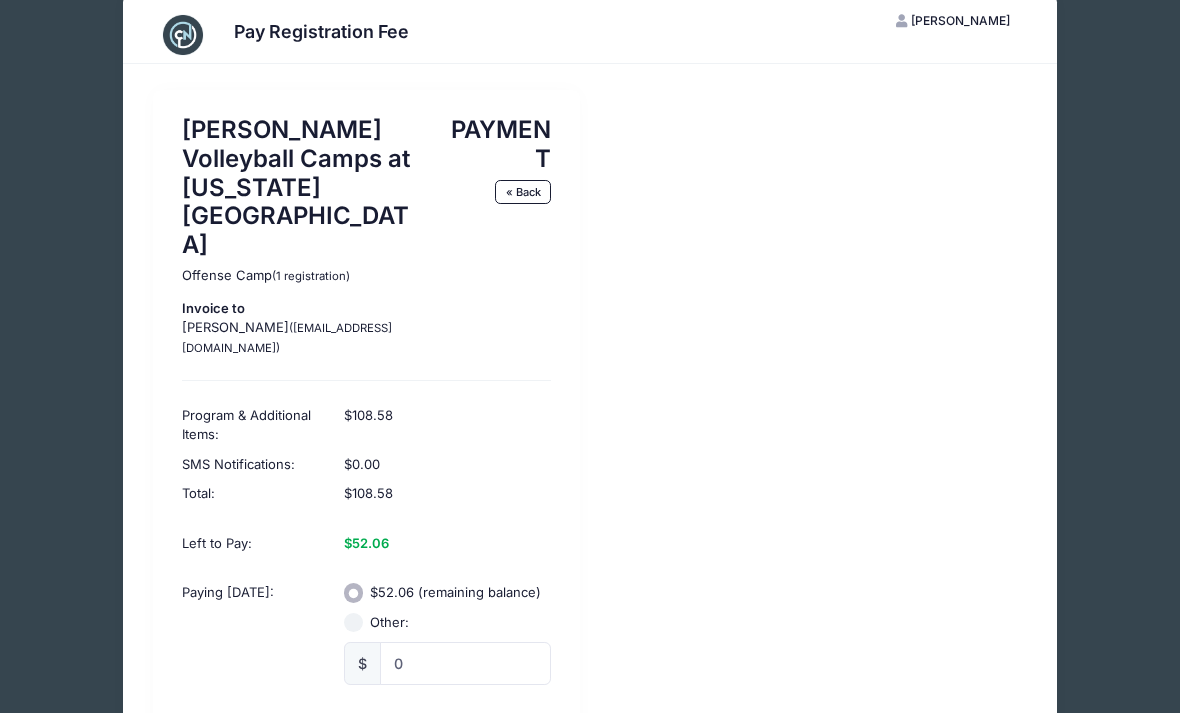 scroll, scrollTop: 103, scrollLeft: 0, axis: vertical 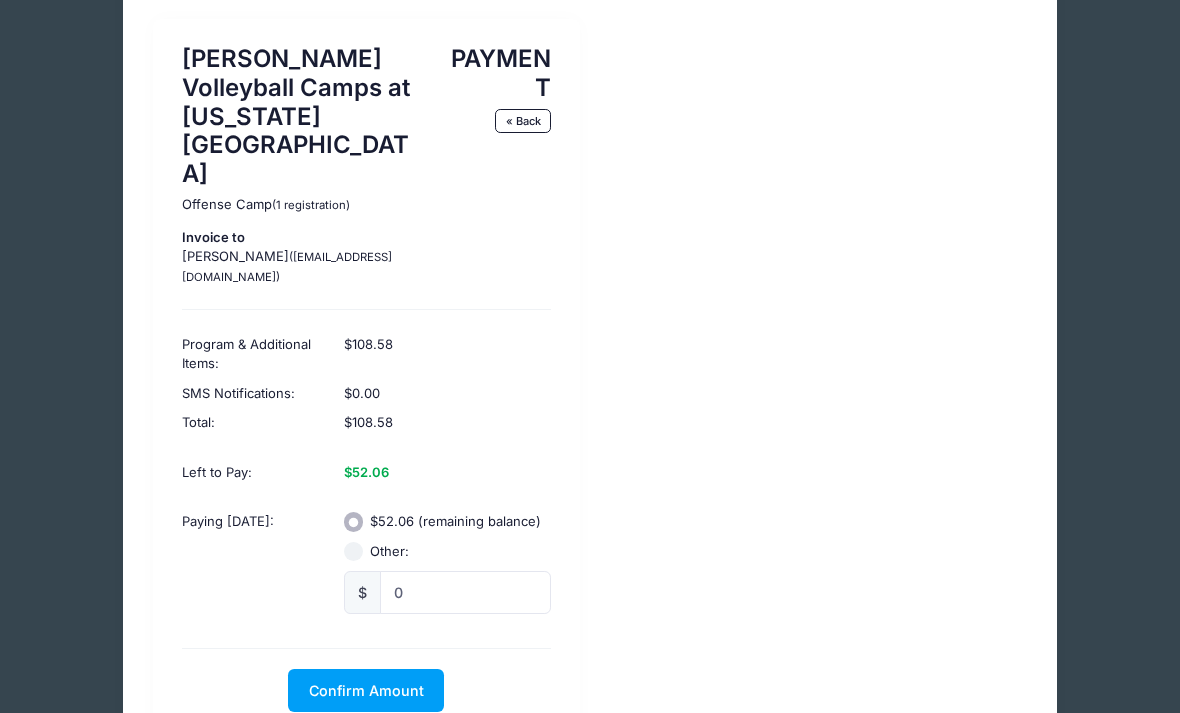 click on "Confirm Amount" at bounding box center (366, 690) 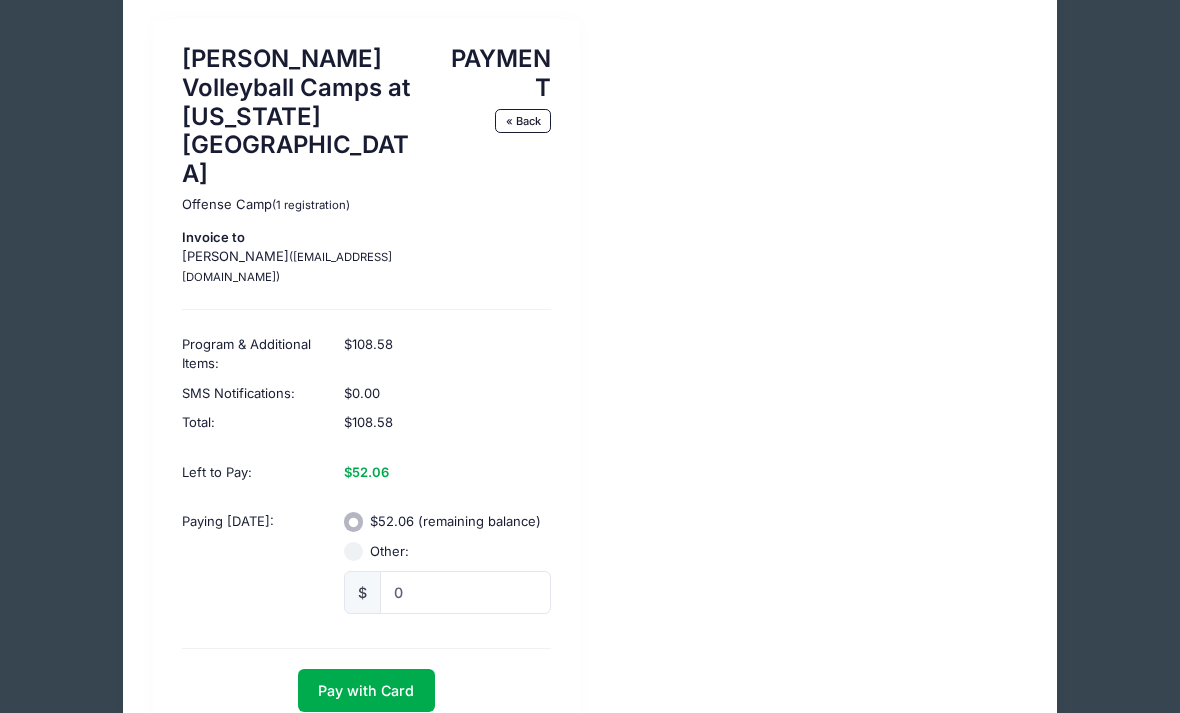 click on "Pay with Card" at bounding box center (366, 690) 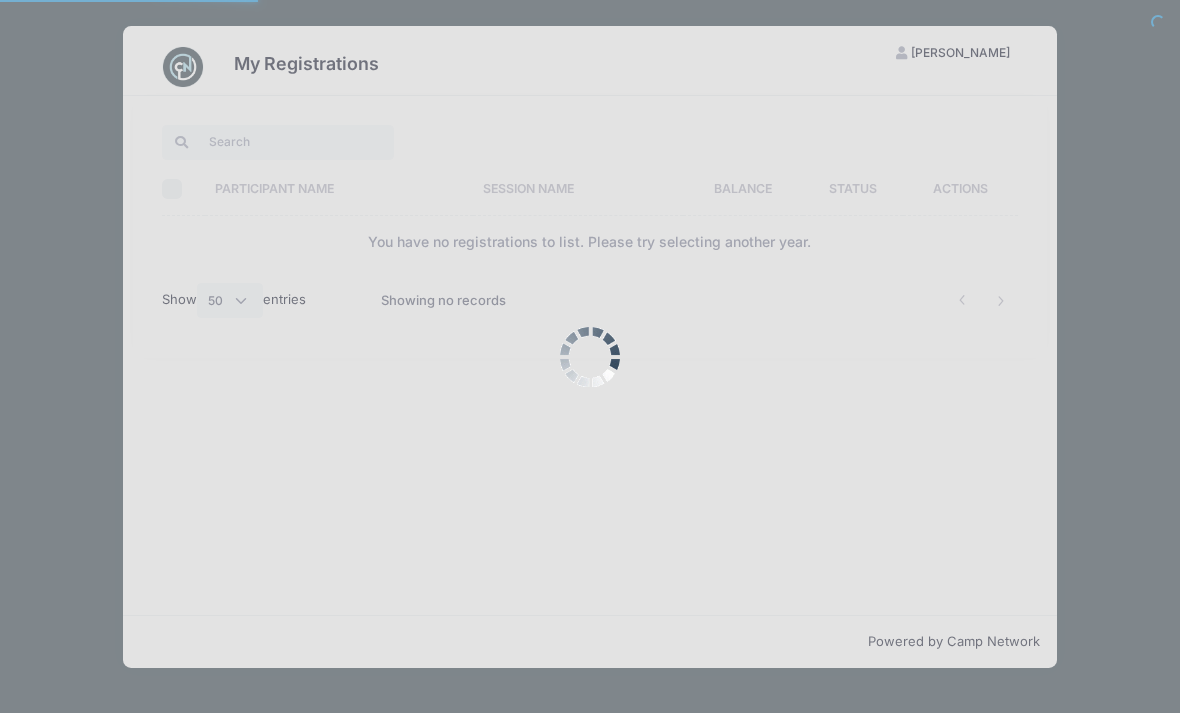 select on "50" 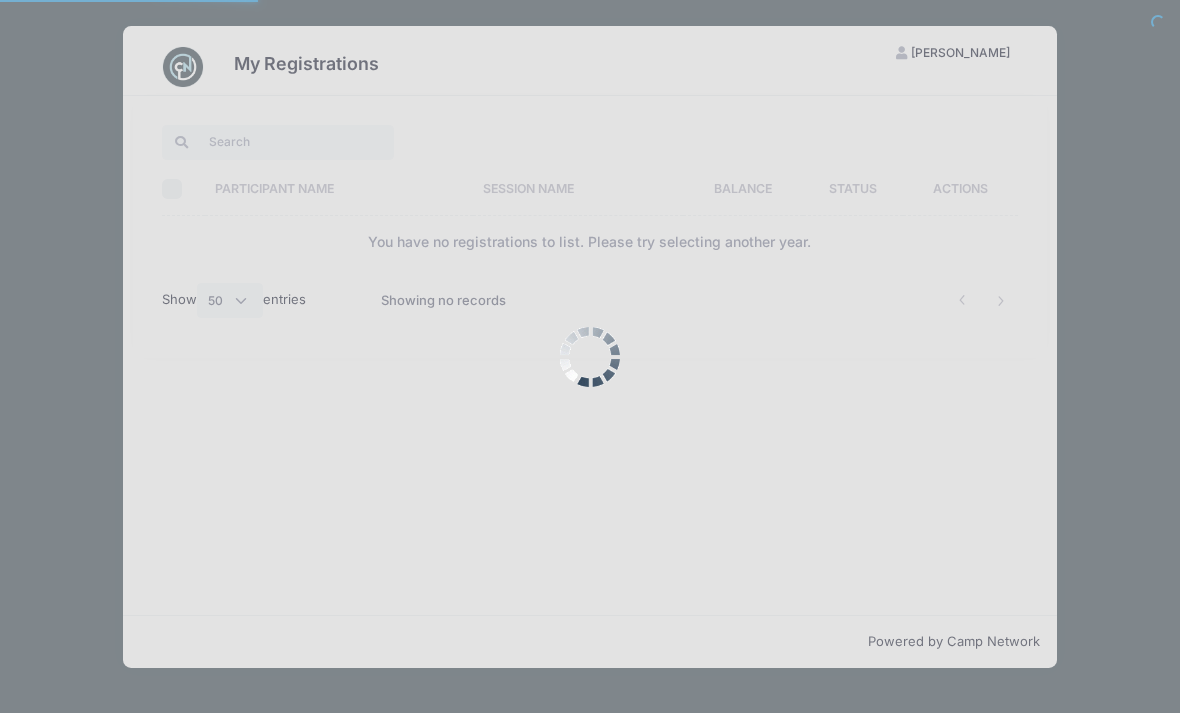scroll, scrollTop: 0, scrollLeft: 0, axis: both 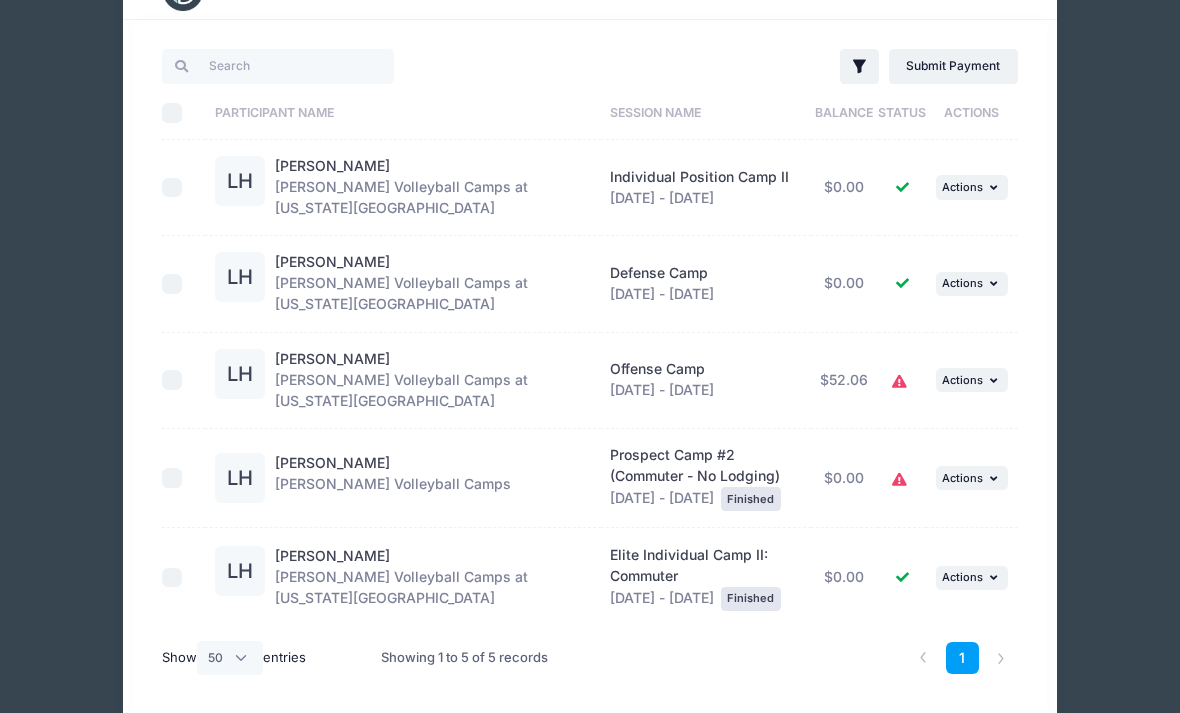 click at bounding box center (1001, 658) 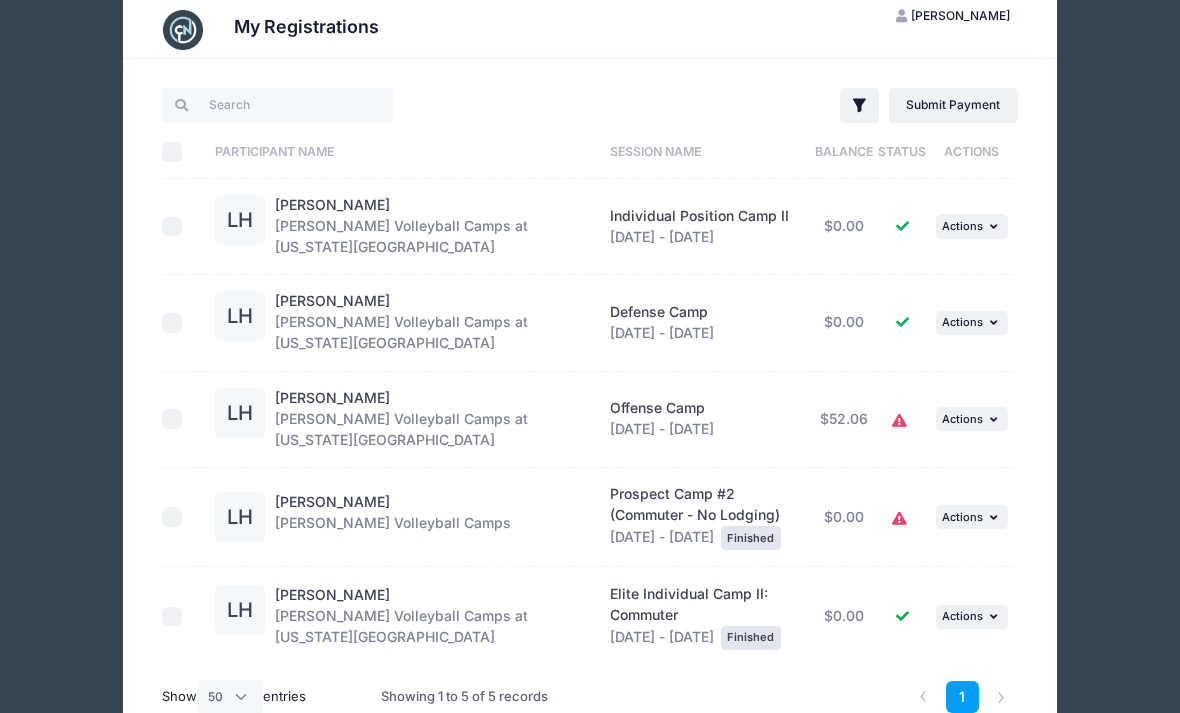 scroll, scrollTop: 0, scrollLeft: 0, axis: both 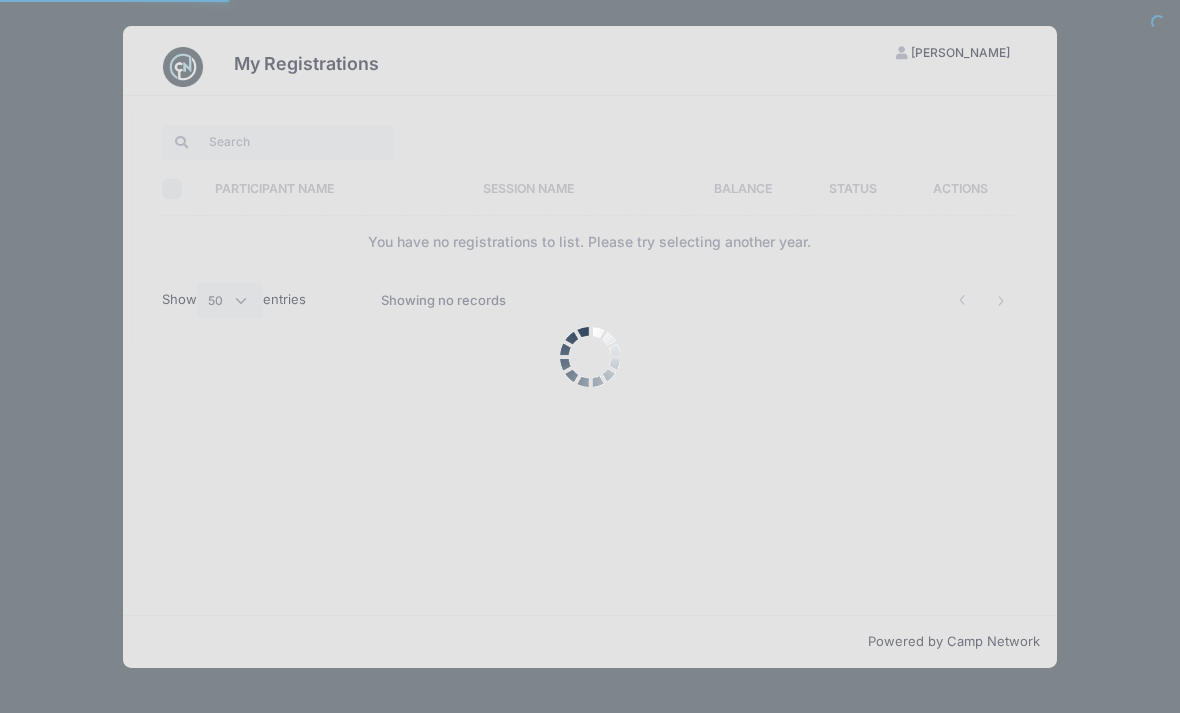 select on "50" 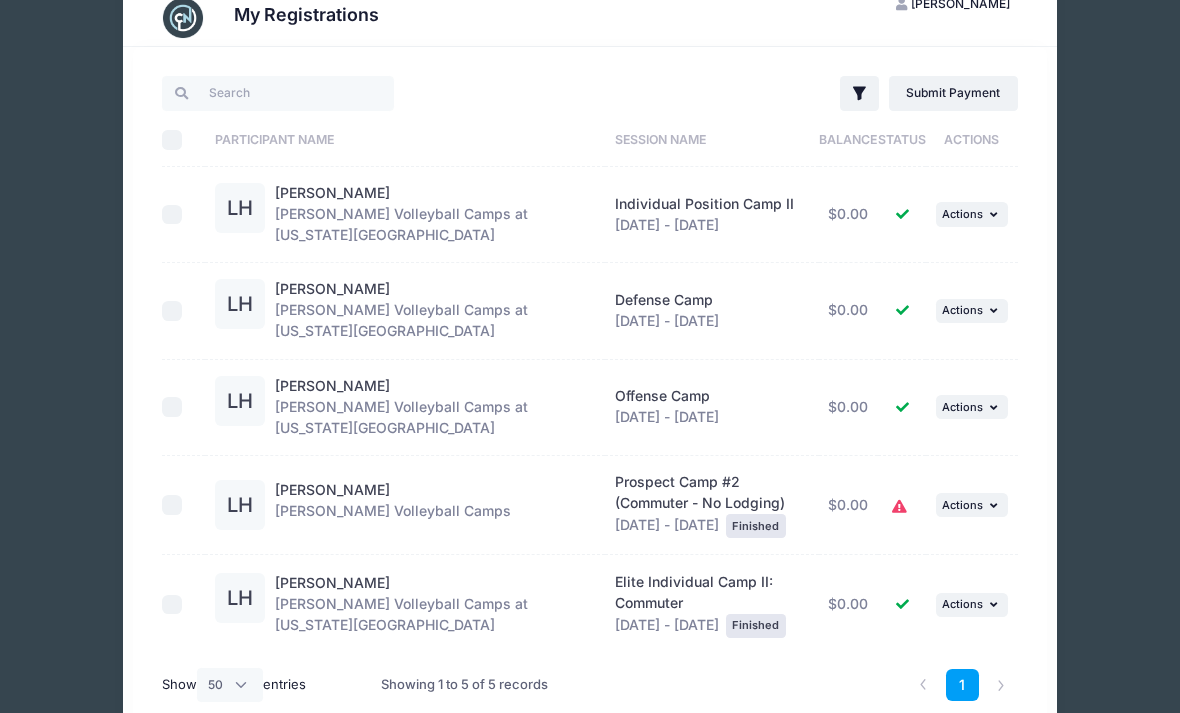 scroll, scrollTop: 0, scrollLeft: 0, axis: both 